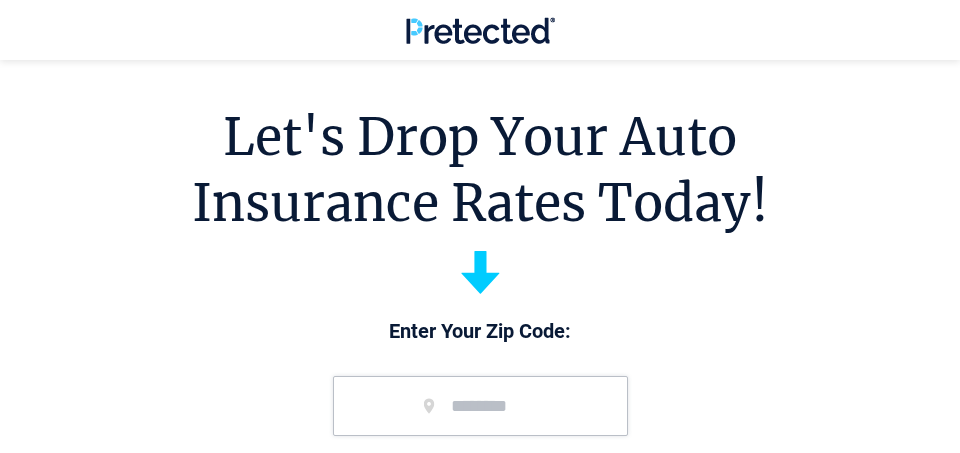 scroll, scrollTop: 103, scrollLeft: 0, axis: vertical 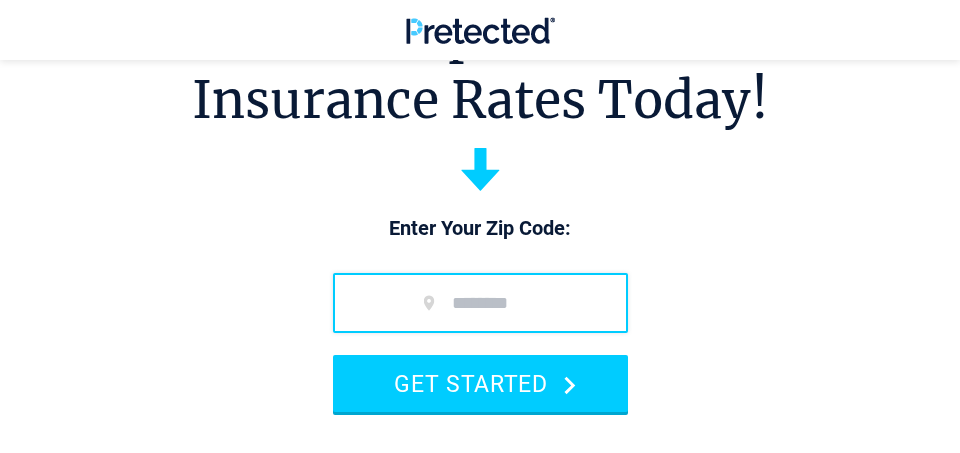 click at bounding box center [480, 303] 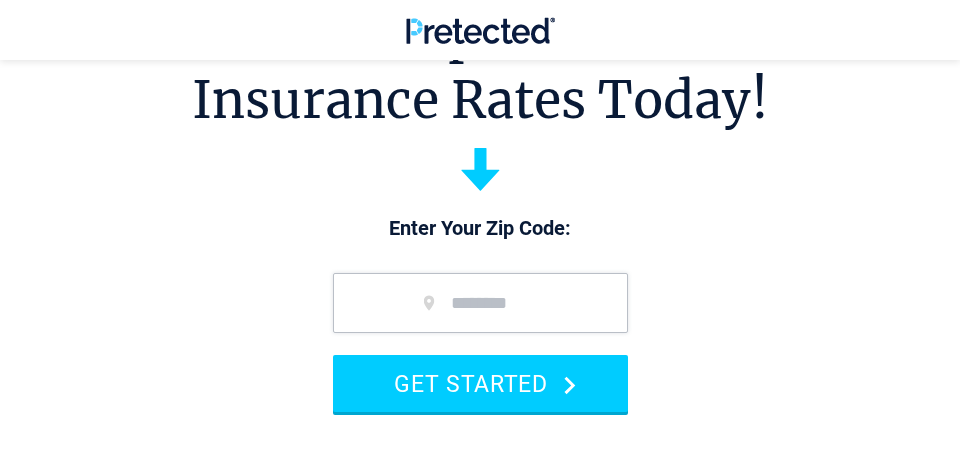 type on "*****" 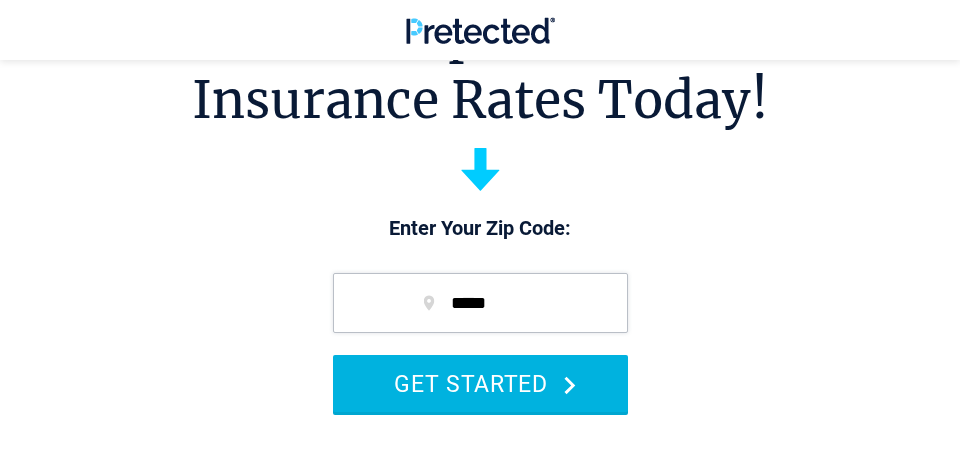 click on "GET STARTED" at bounding box center [480, 383] 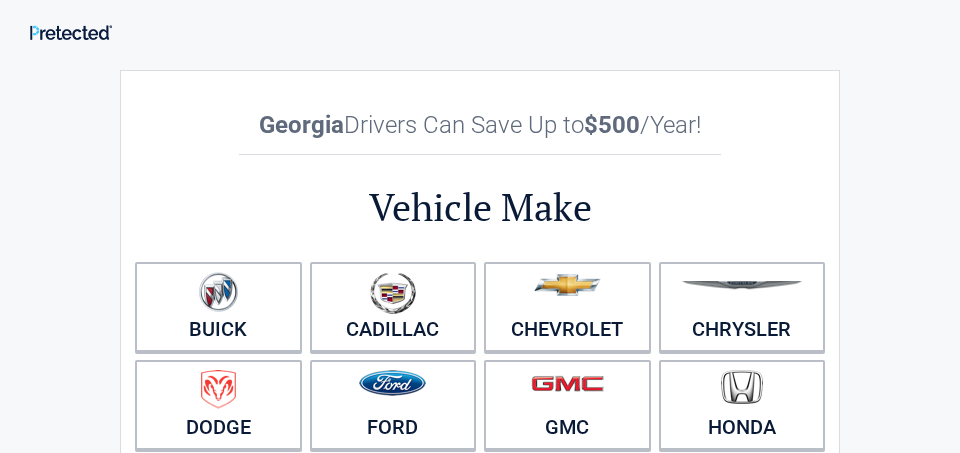 scroll, scrollTop: 0, scrollLeft: 0, axis: both 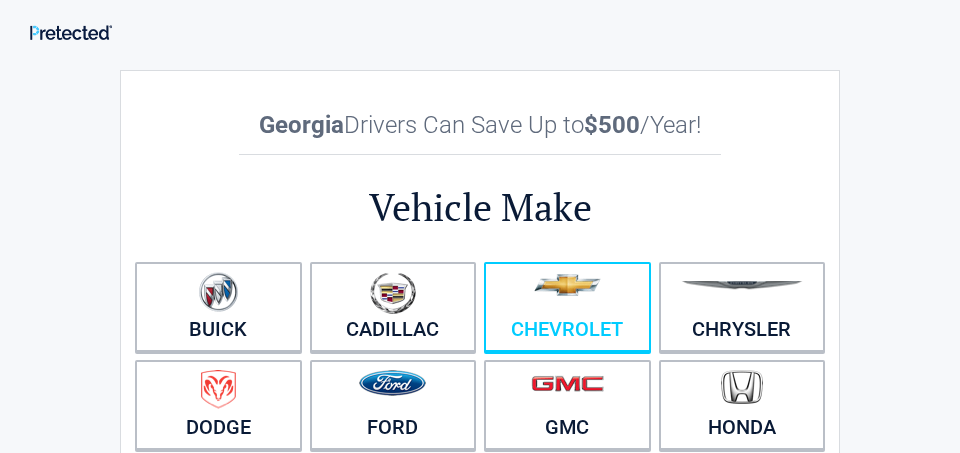 click at bounding box center [567, 294] 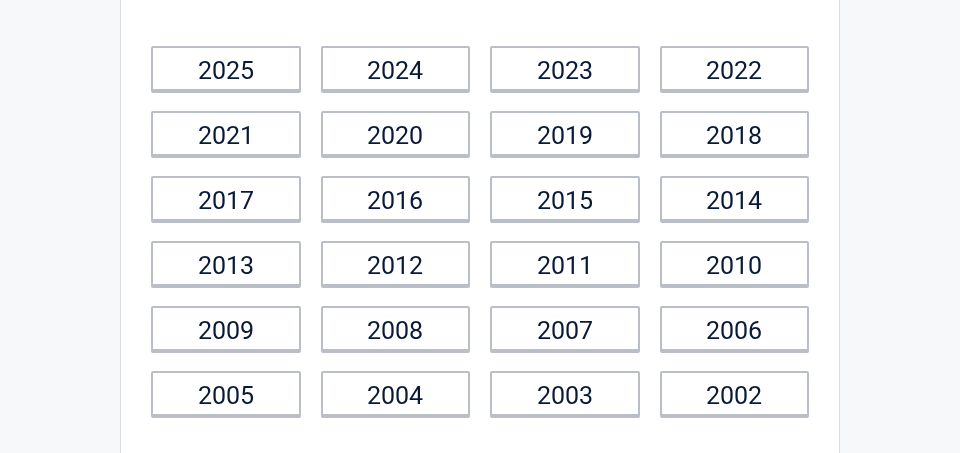 scroll, scrollTop: 181, scrollLeft: 0, axis: vertical 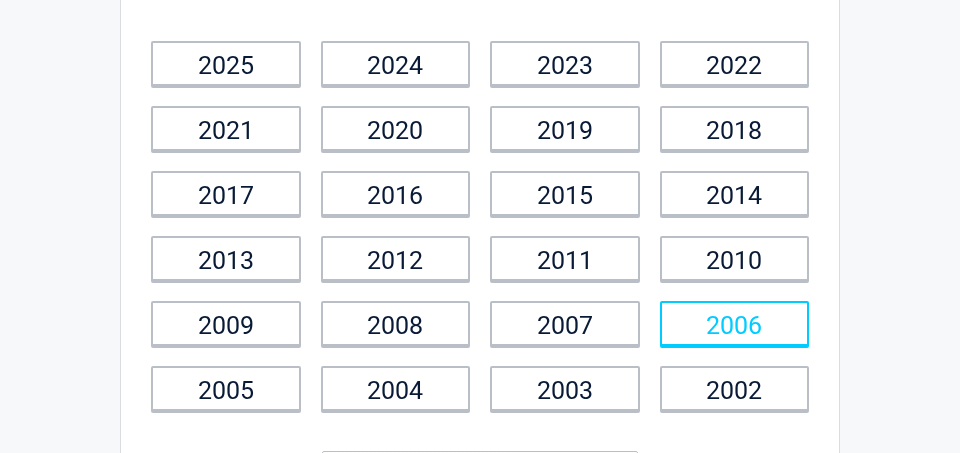 click on "2006" at bounding box center (735, 323) 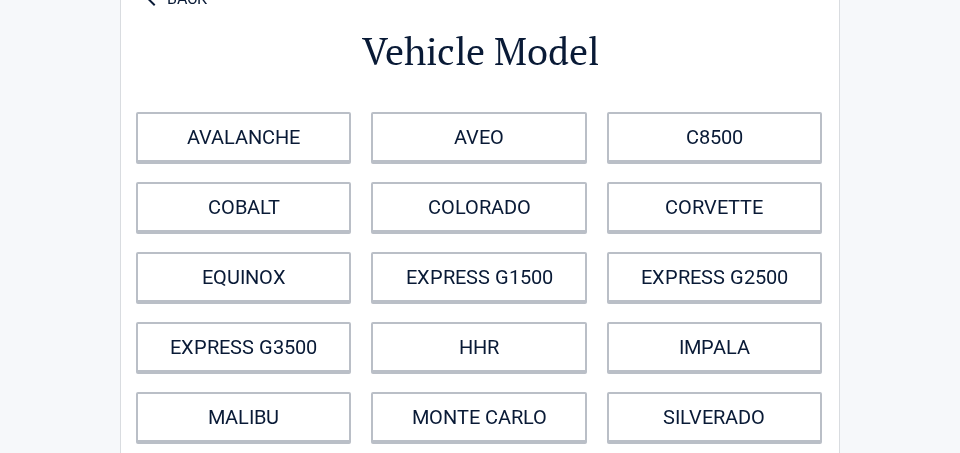 scroll, scrollTop: 114, scrollLeft: 0, axis: vertical 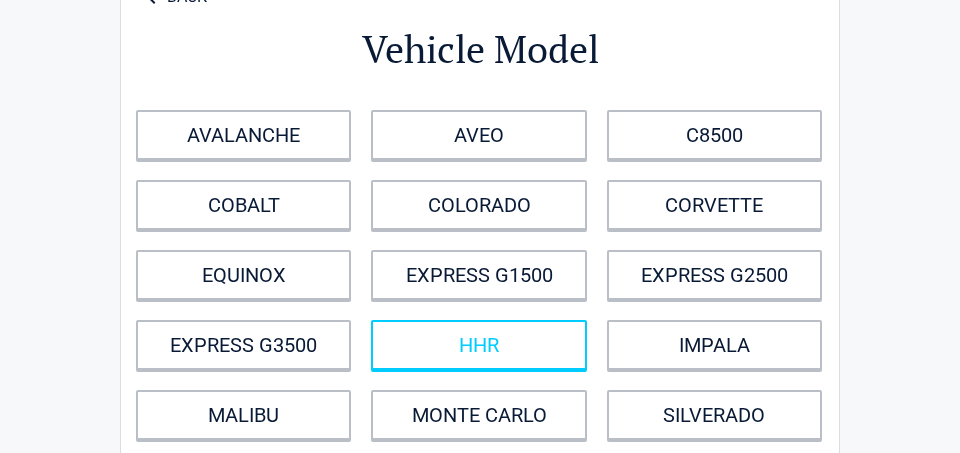 click on "HHR" at bounding box center [478, 345] 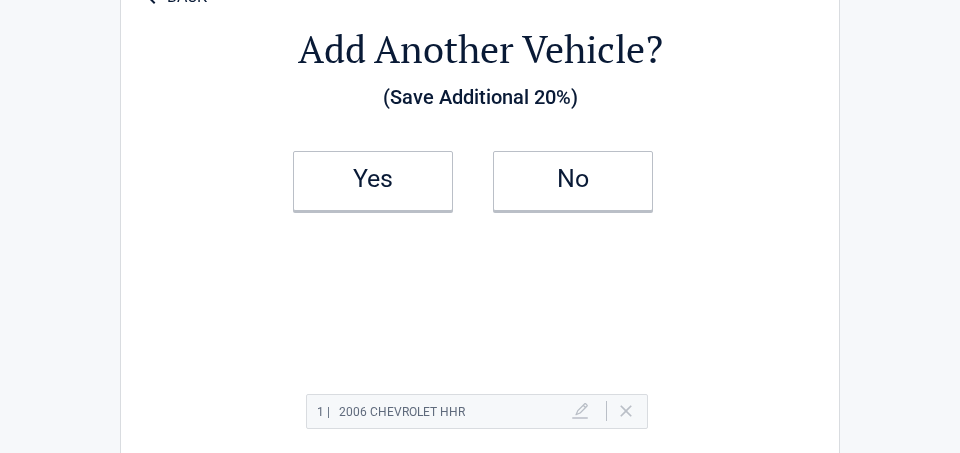 scroll, scrollTop: 0, scrollLeft: 0, axis: both 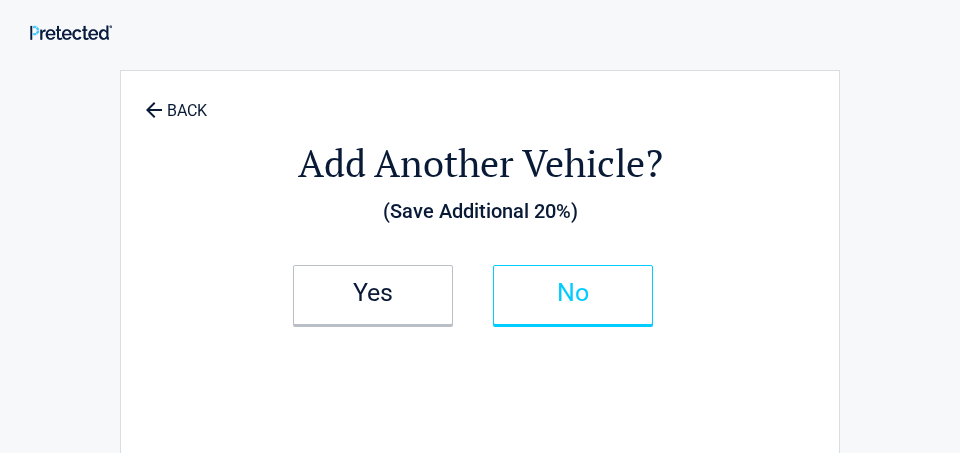 click on "No" at bounding box center (573, 293) 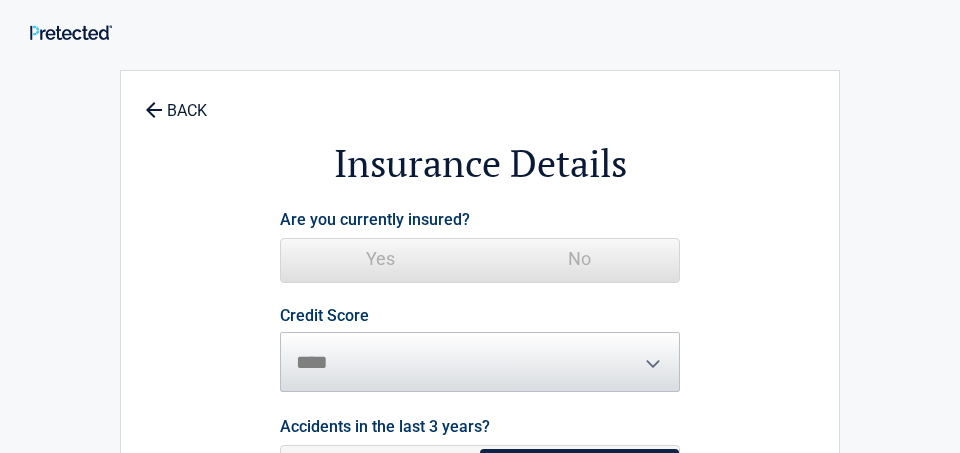 click on "No" at bounding box center (579, 259) 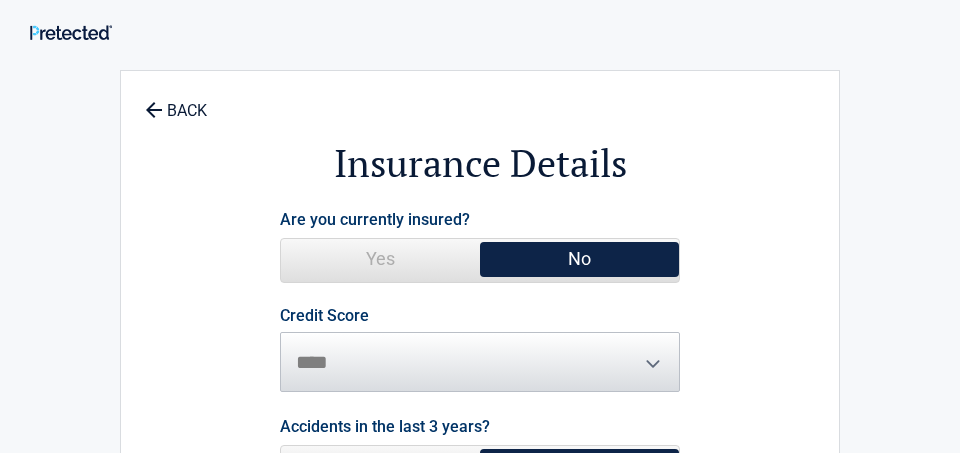 click on "Credit Score
*********
****
*******
****" at bounding box center [480, 350] 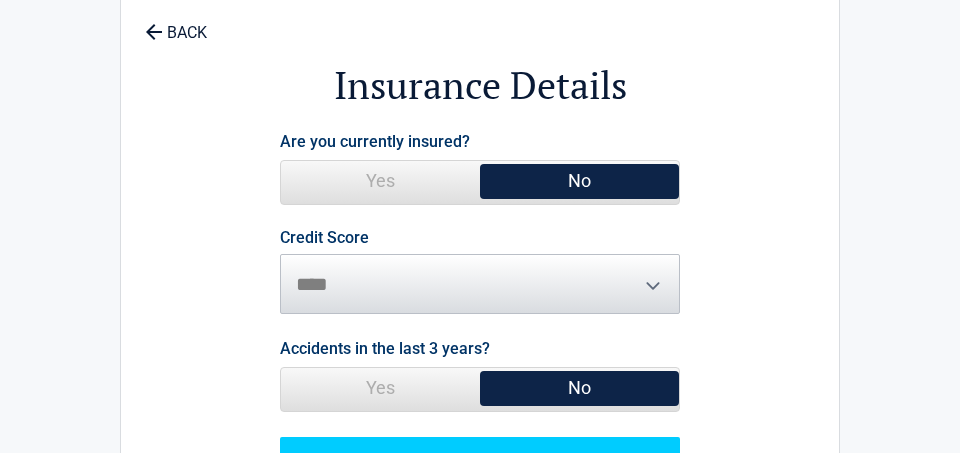 scroll, scrollTop: 81, scrollLeft: 0, axis: vertical 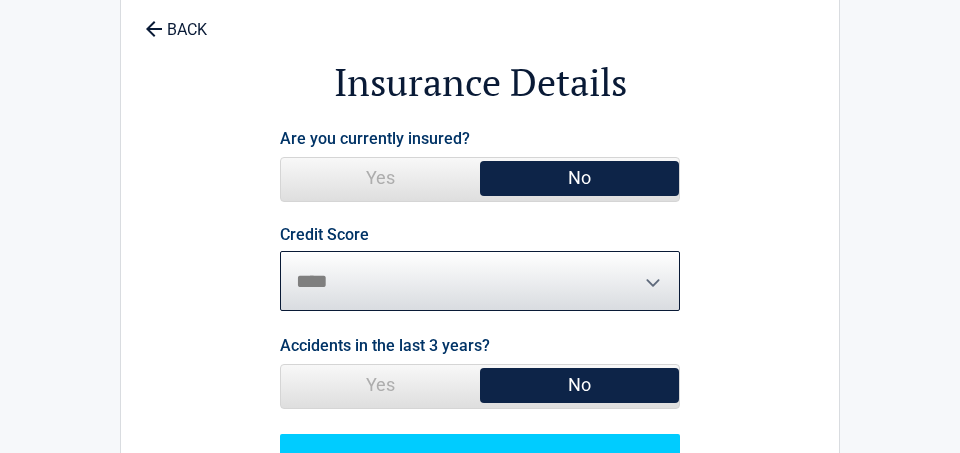click on "*********
****
*******
****" at bounding box center [480, 281] 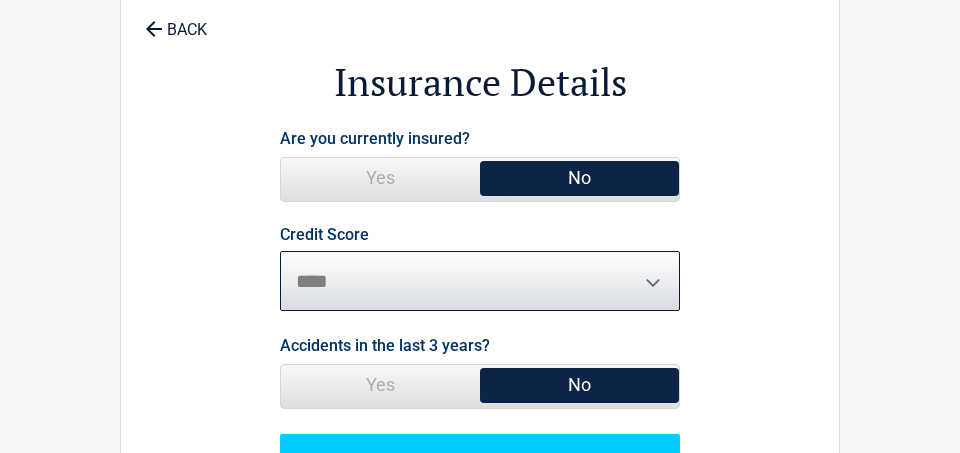 select on "*******" 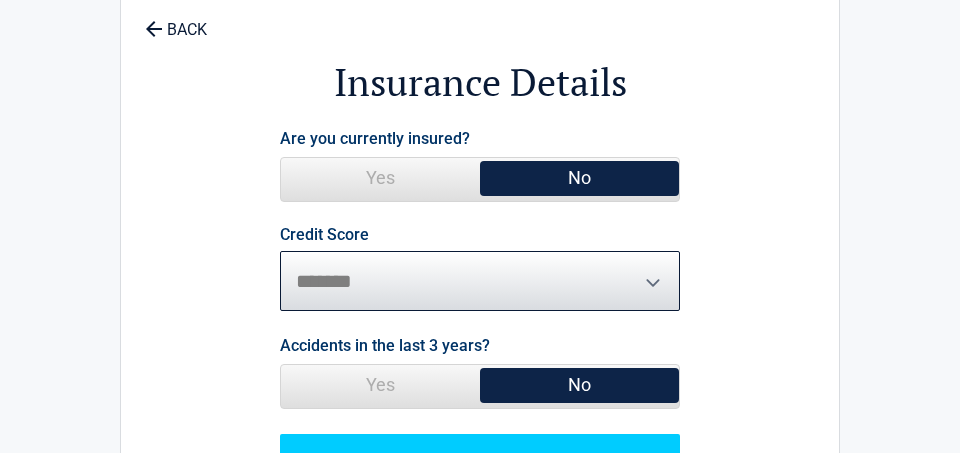 click on "*********
****
*******
****" at bounding box center (480, 281) 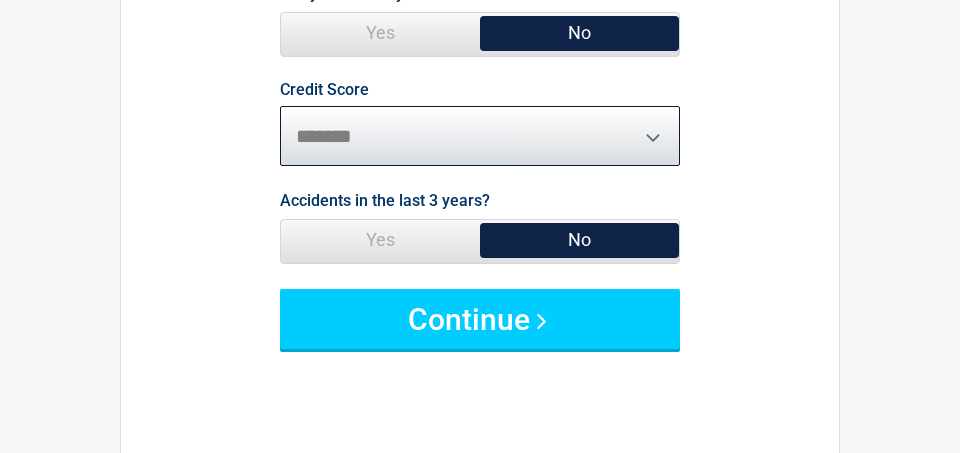 scroll, scrollTop: 226, scrollLeft: 0, axis: vertical 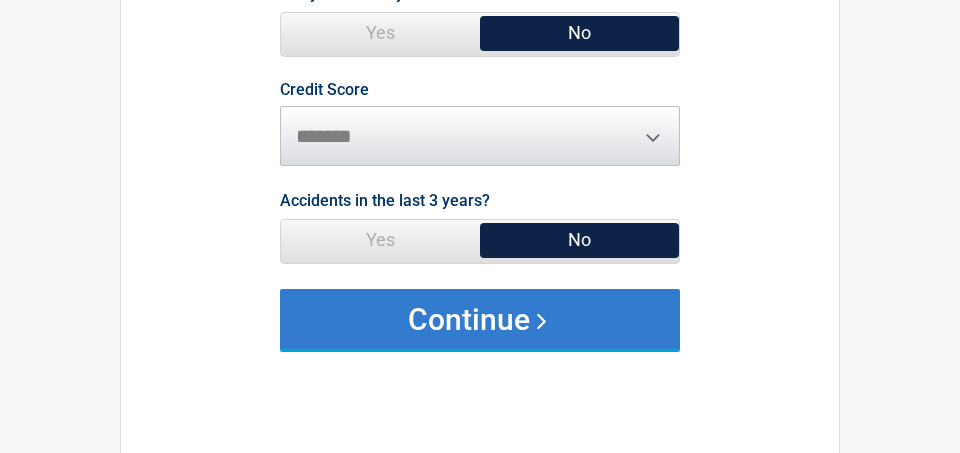 click on "Continue" at bounding box center (480, 319) 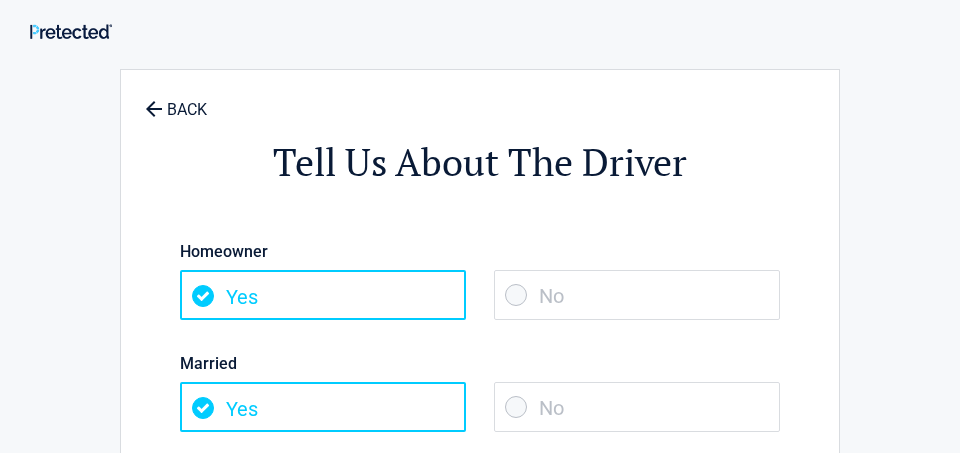 scroll, scrollTop: 0, scrollLeft: 0, axis: both 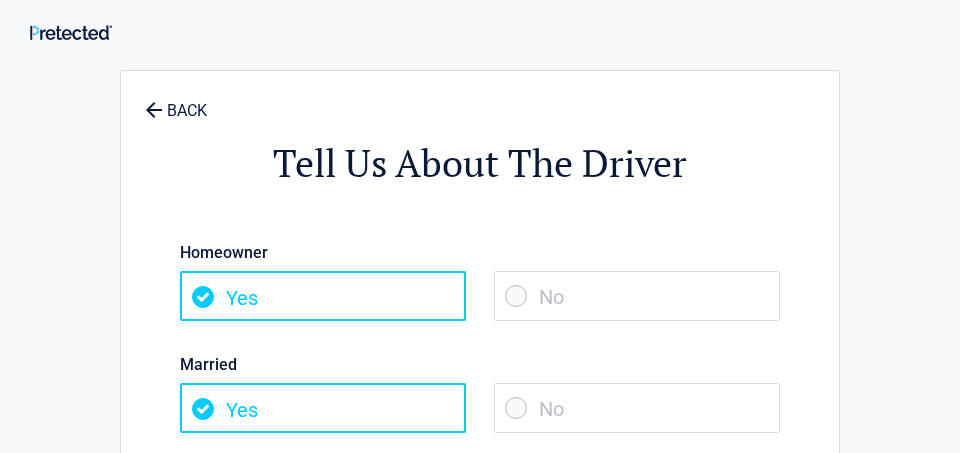click on "No" at bounding box center [637, 296] 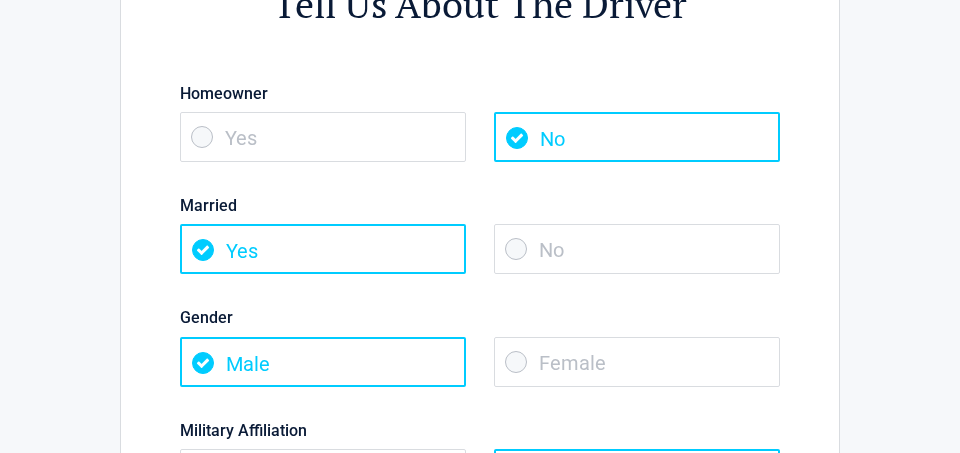 scroll, scrollTop: 161, scrollLeft: 0, axis: vertical 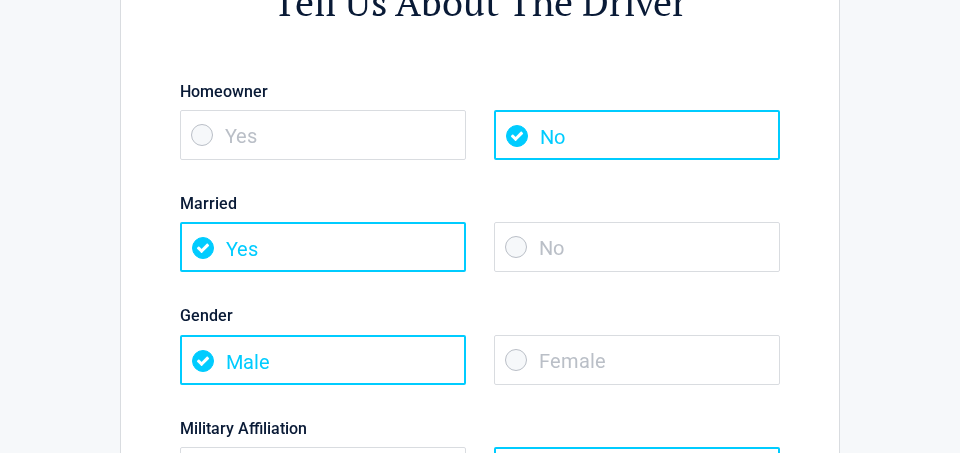 click on "No" at bounding box center [637, 247] 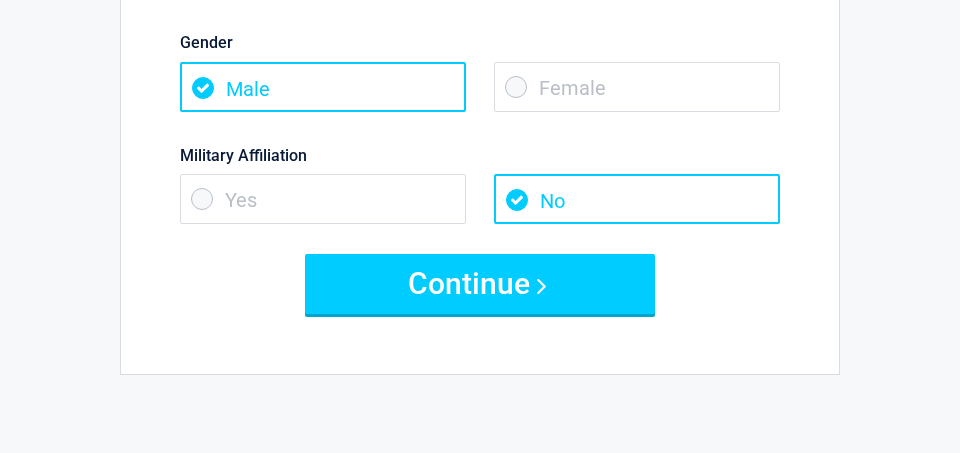 scroll, scrollTop: 438, scrollLeft: 0, axis: vertical 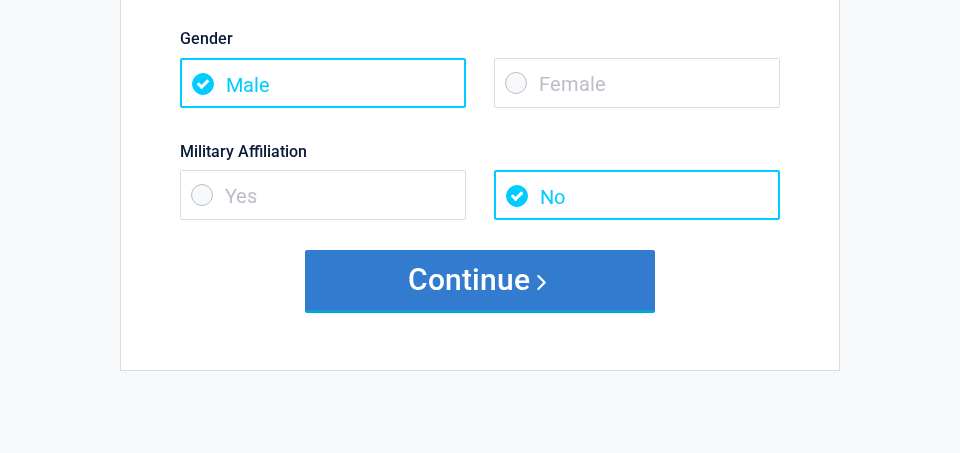 click on "Continue" at bounding box center (480, 280) 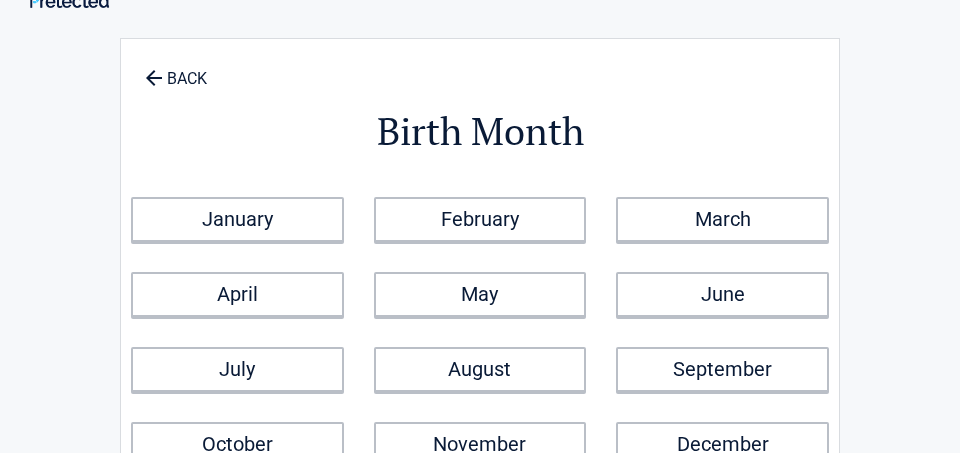 scroll, scrollTop: 0, scrollLeft: 0, axis: both 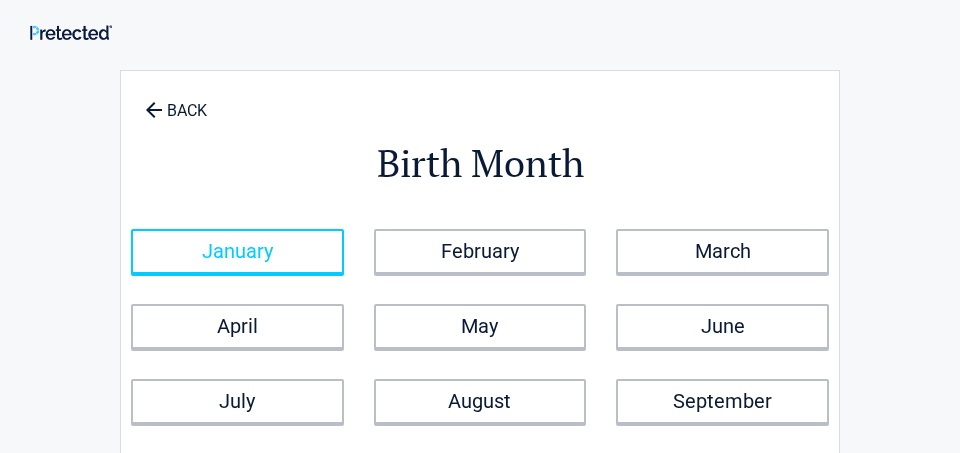 click on "January" at bounding box center (237, 251) 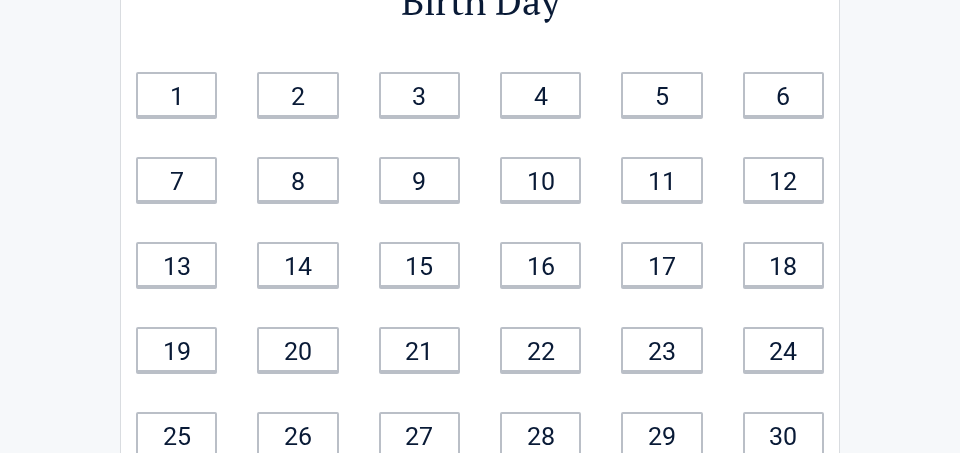 scroll, scrollTop: 183, scrollLeft: 0, axis: vertical 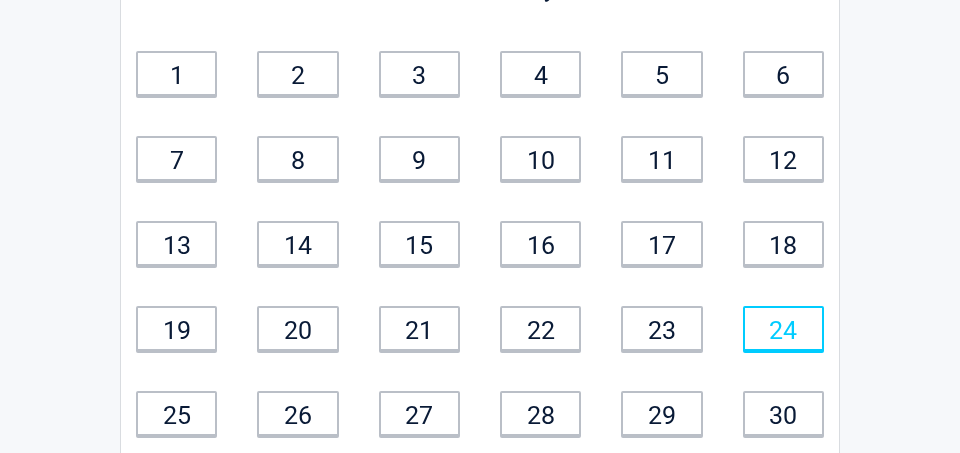 click on "24" at bounding box center [783, 328] 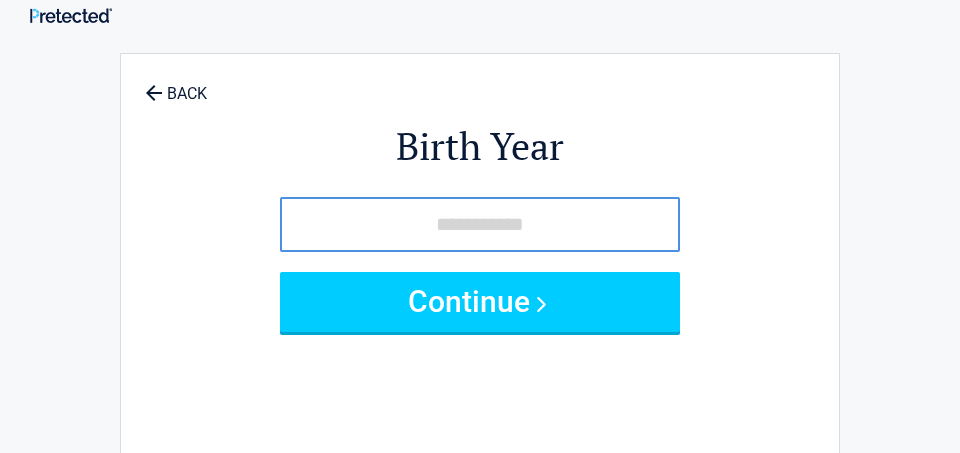 scroll, scrollTop: 0, scrollLeft: 0, axis: both 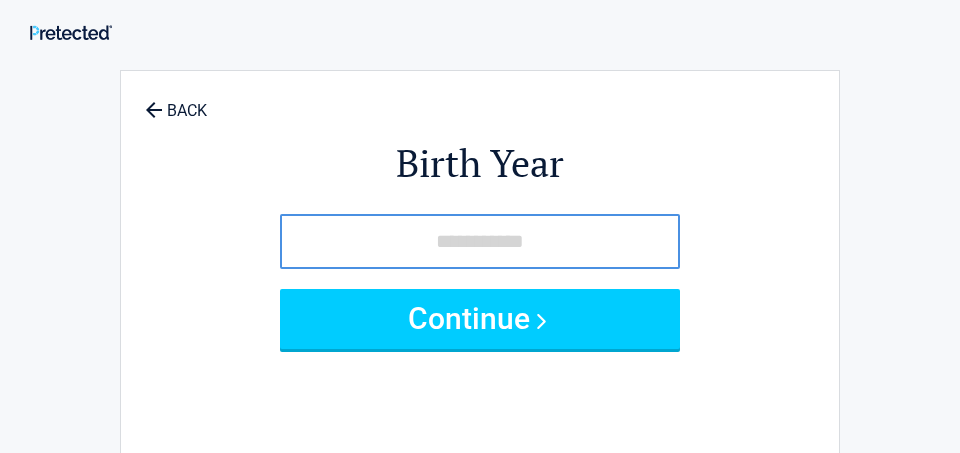 click at bounding box center [480, 241] 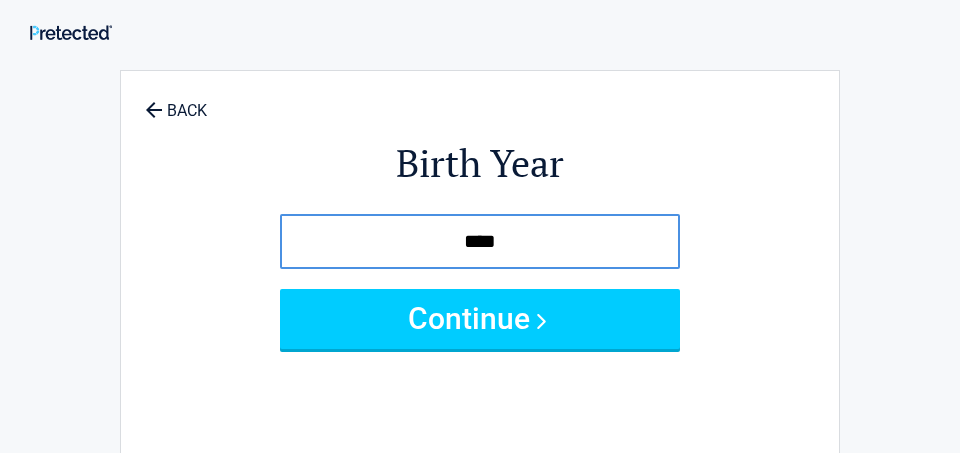 type on "****" 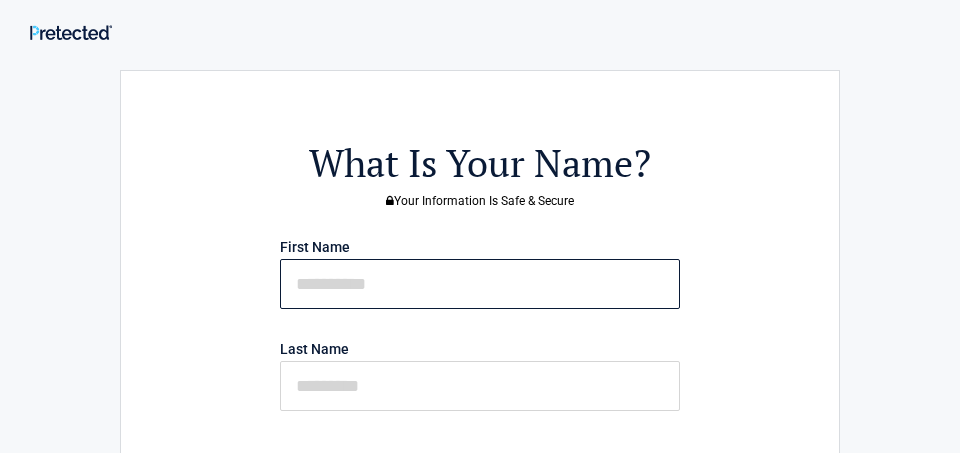 click at bounding box center (480, 284) 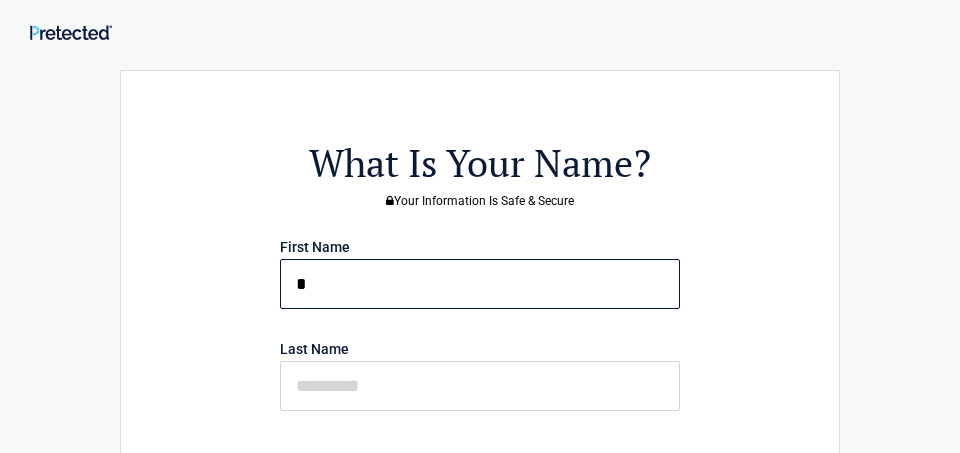 click on "*" at bounding box center (480, 284) 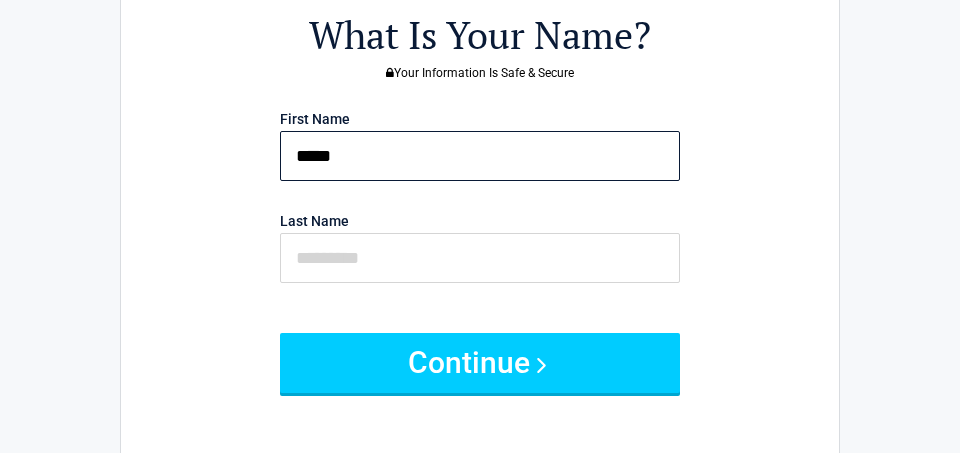 scroll, scrollTop: 133, scrollLeft: 0, axis: vertical 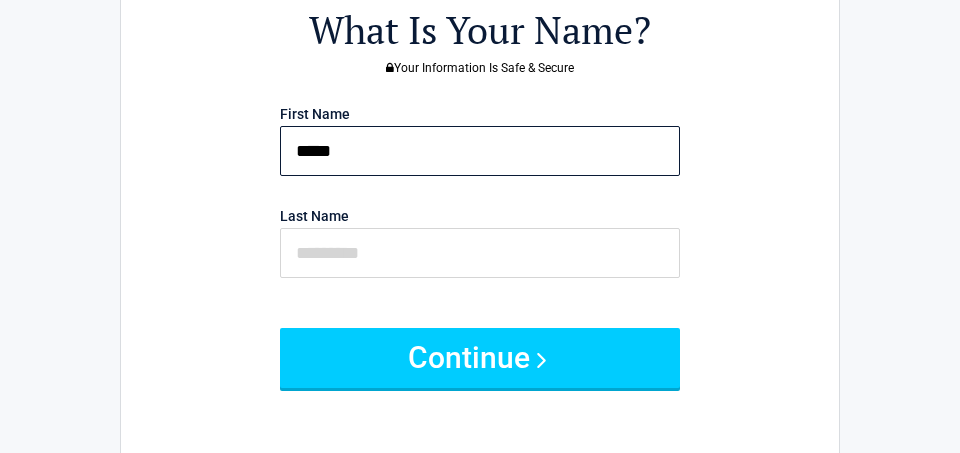 type on "*****" 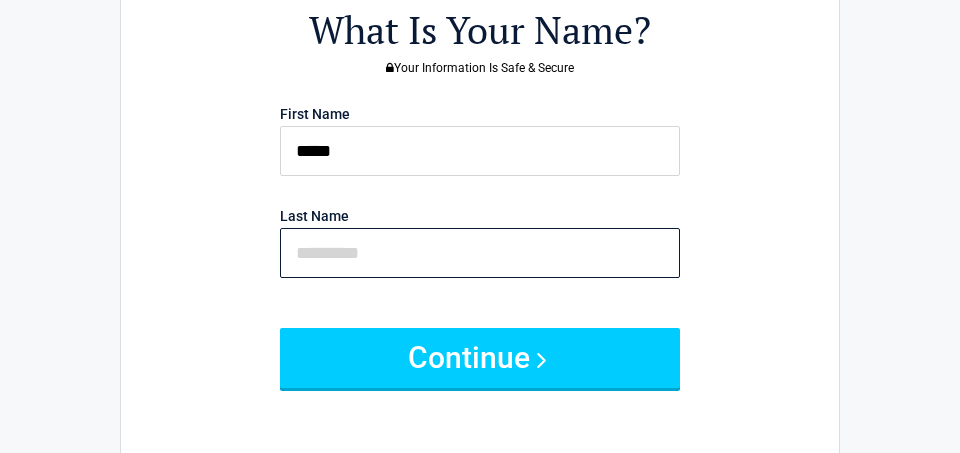 click at bounding box center [480, 253] 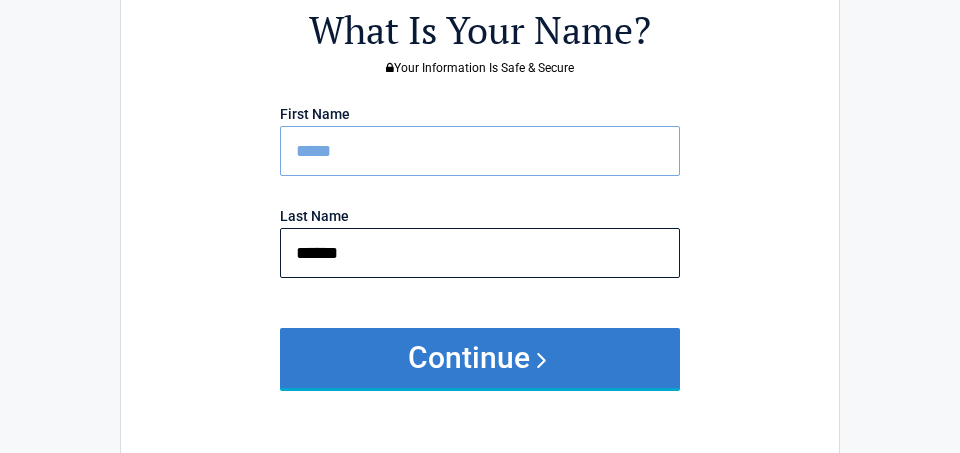 type on "******" 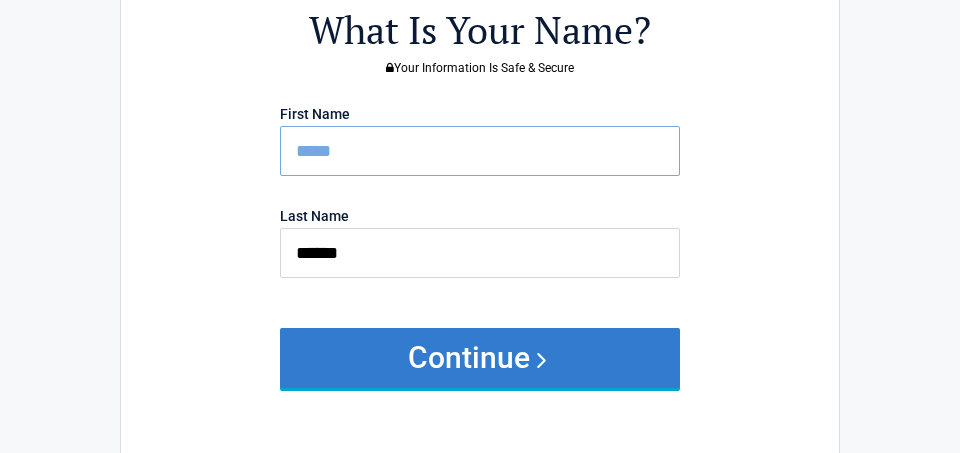 click on "Continue" at bounding box center (480, 358) 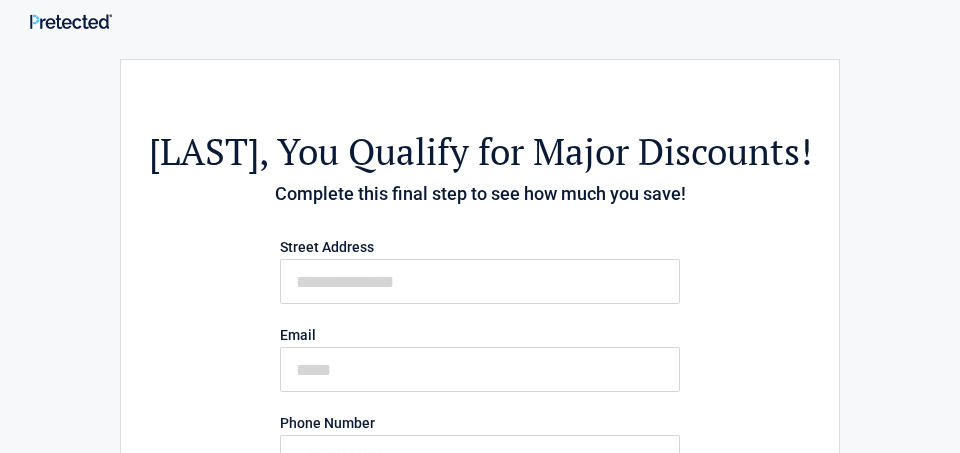scroll, scrollTop: 0, scrollLeft: 0, axis: both 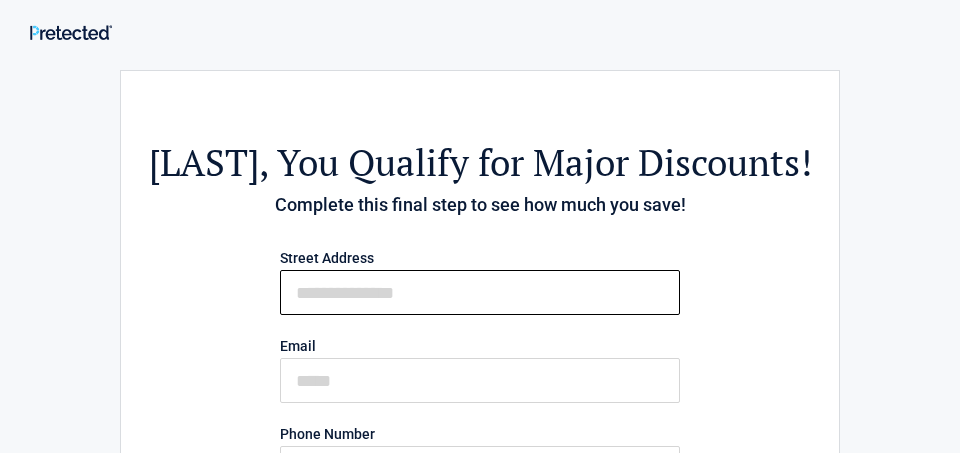 click on "First Name" at bounding box center [480, 292] 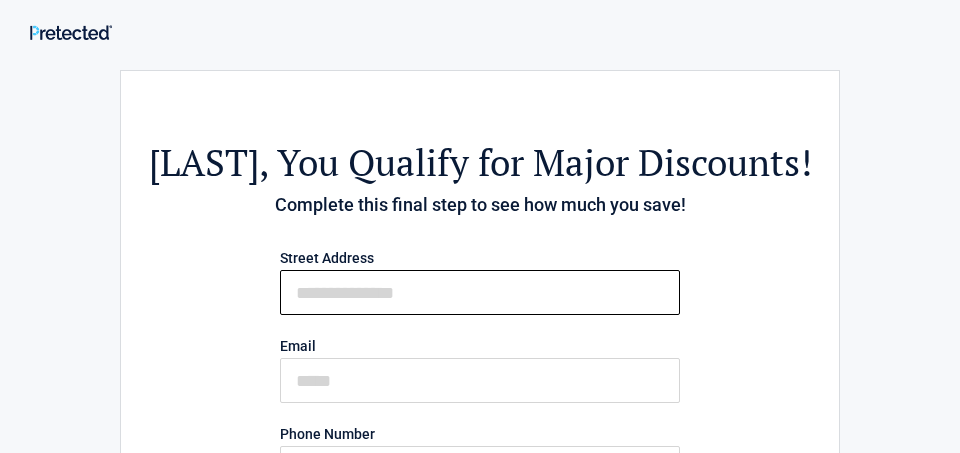 type on "**********" 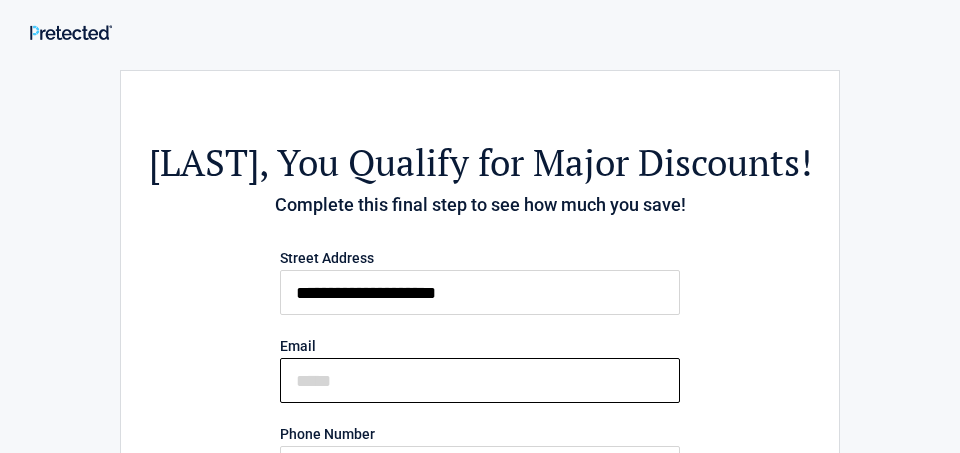 type on "**********" 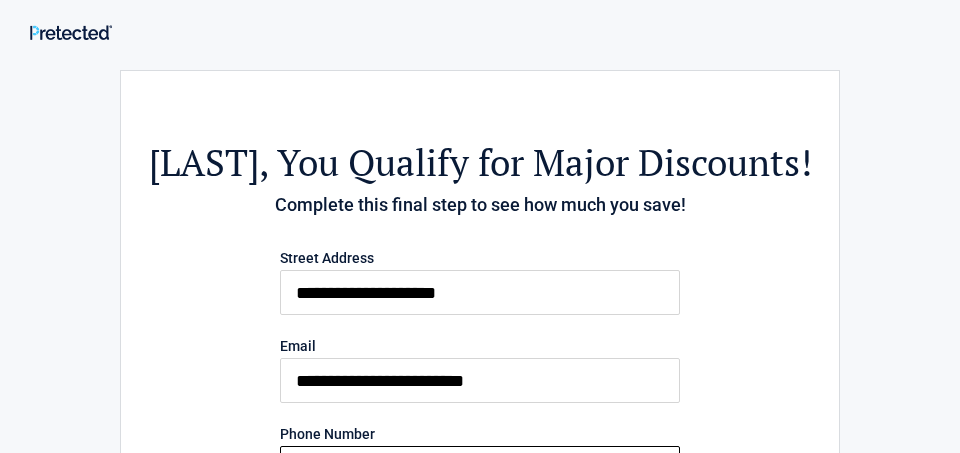 type on "**********" 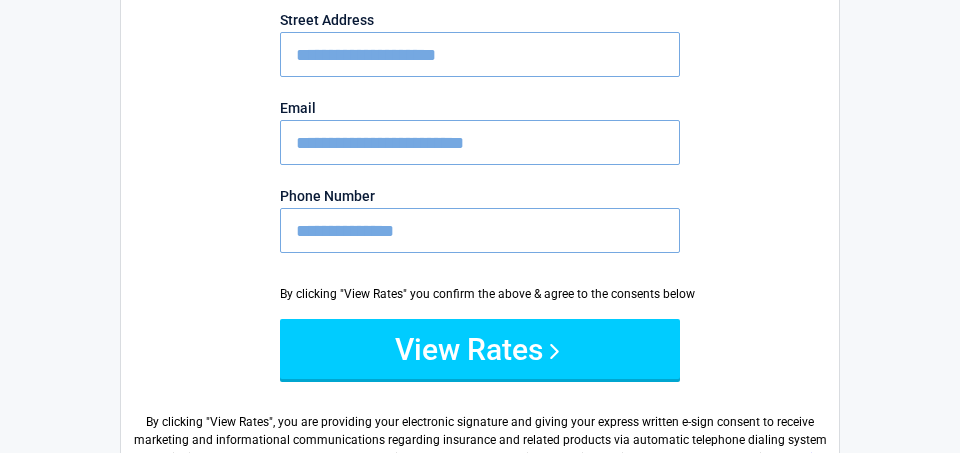 scroll, scrollTop: 243, scrollLeft: 0, axis: vertical 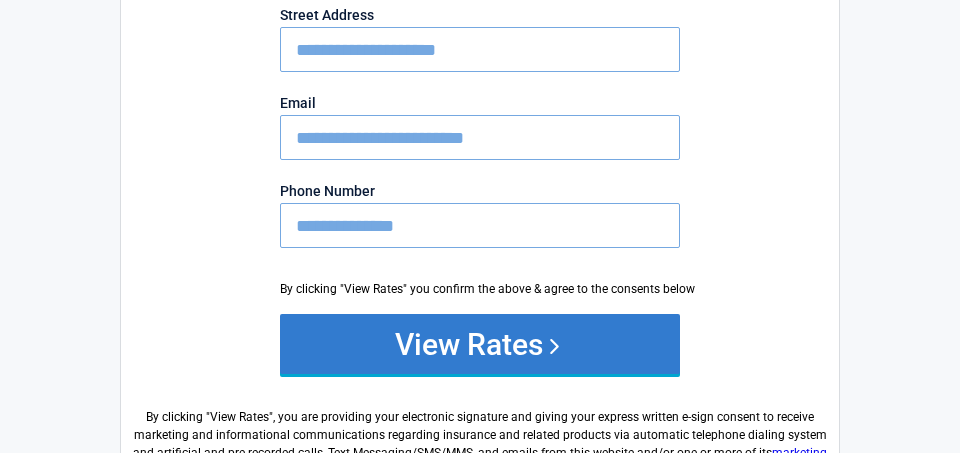 click on "View Rates" at bounding box center [480, 344] 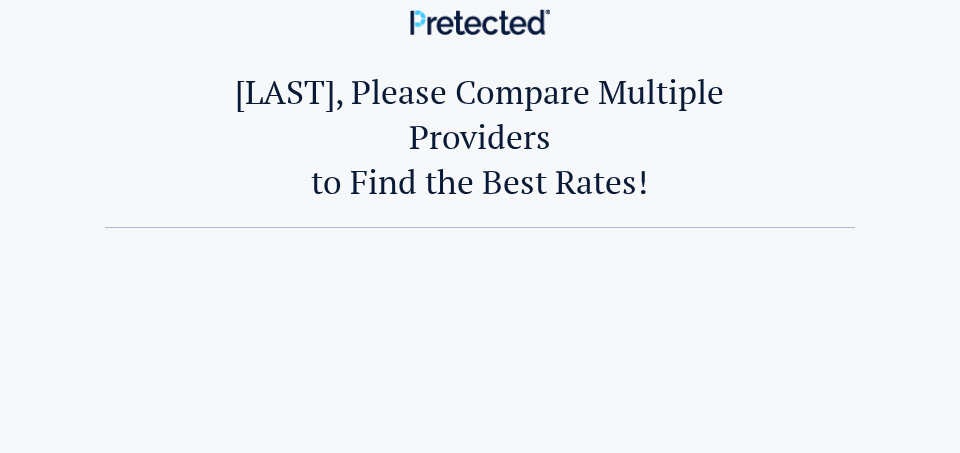 scroll, scrollTop: 0, scrollLeft: 0, axis: both 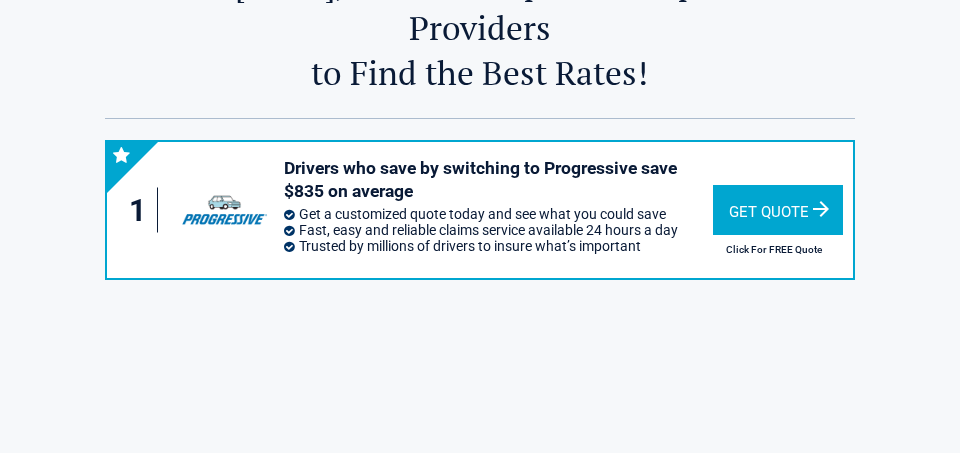 click on "Get Quote" at bounding box center (778, 210) 